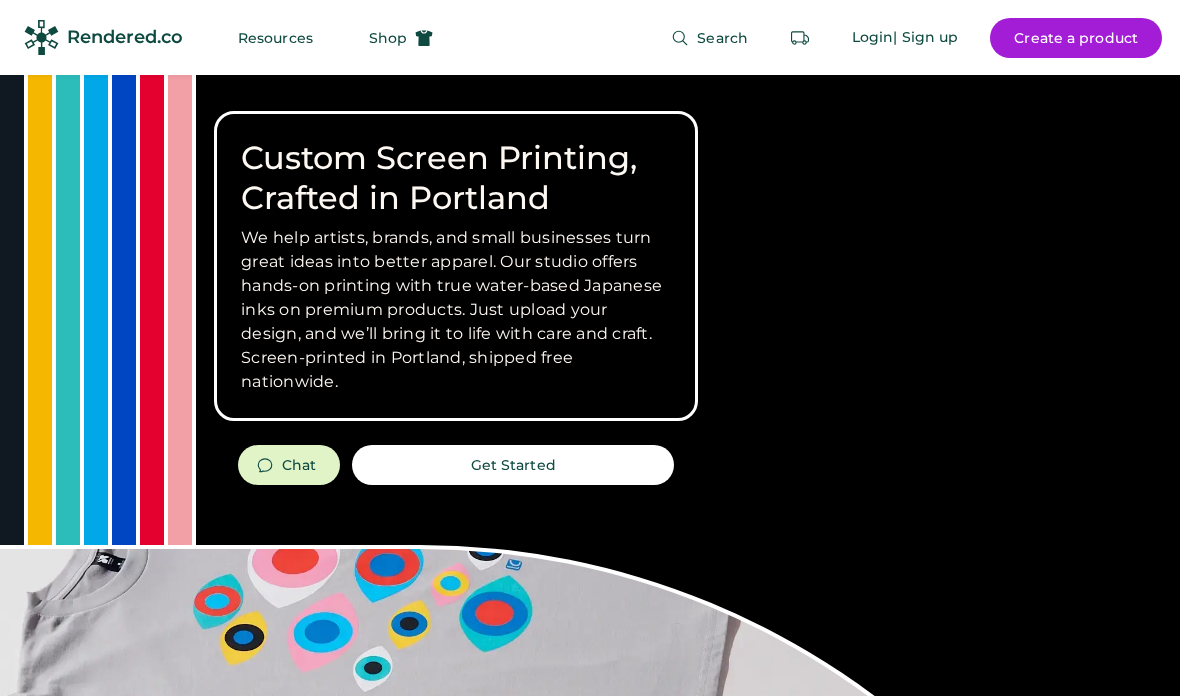 scroll, scrollTop: 0, scrollLeft: 0, axis: both 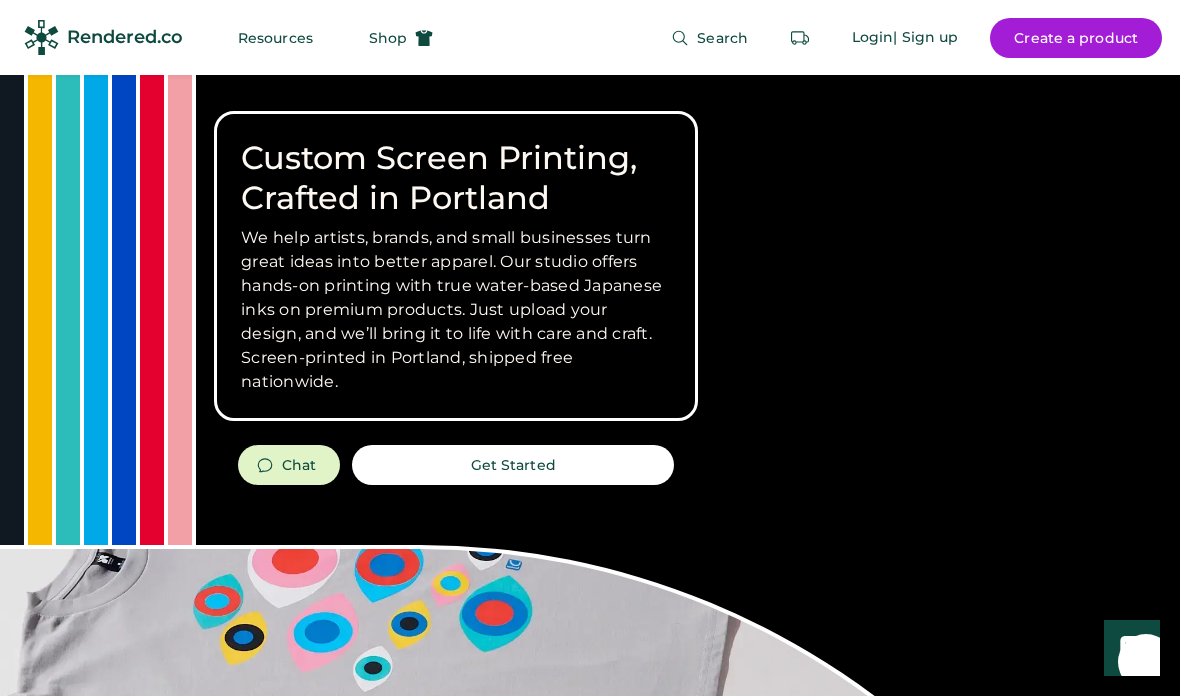 click on "Shop" at bounding box center [401, 38] 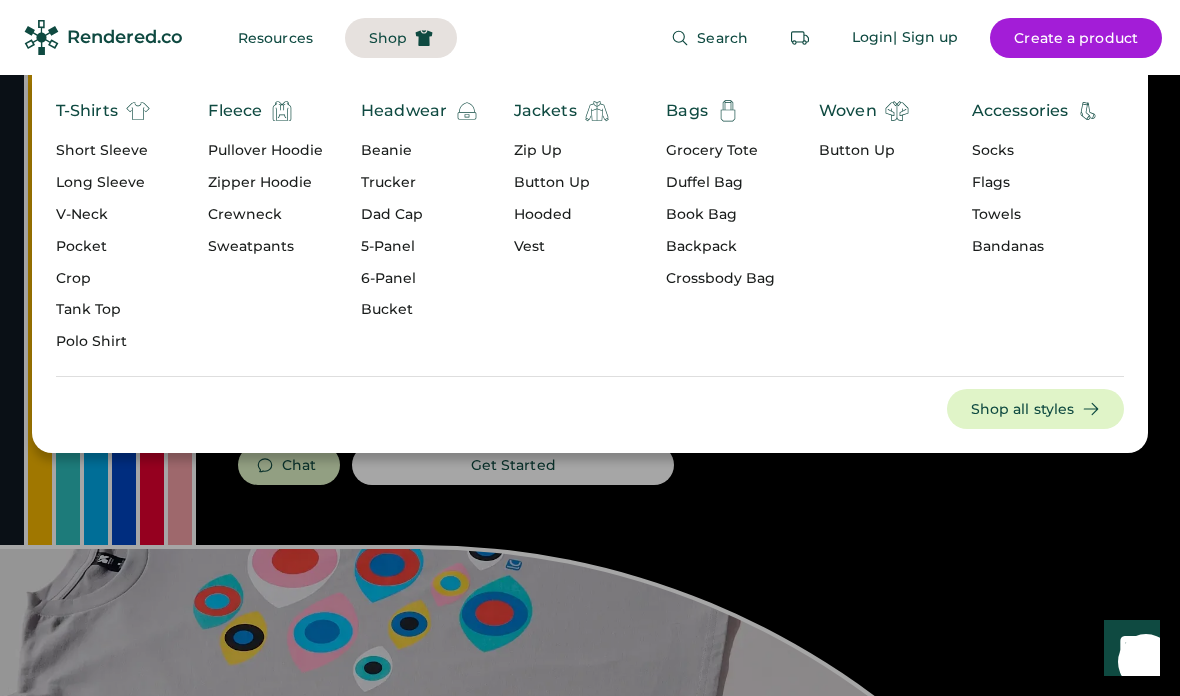 click on "V-Neck" at bounding box center [103, 215] 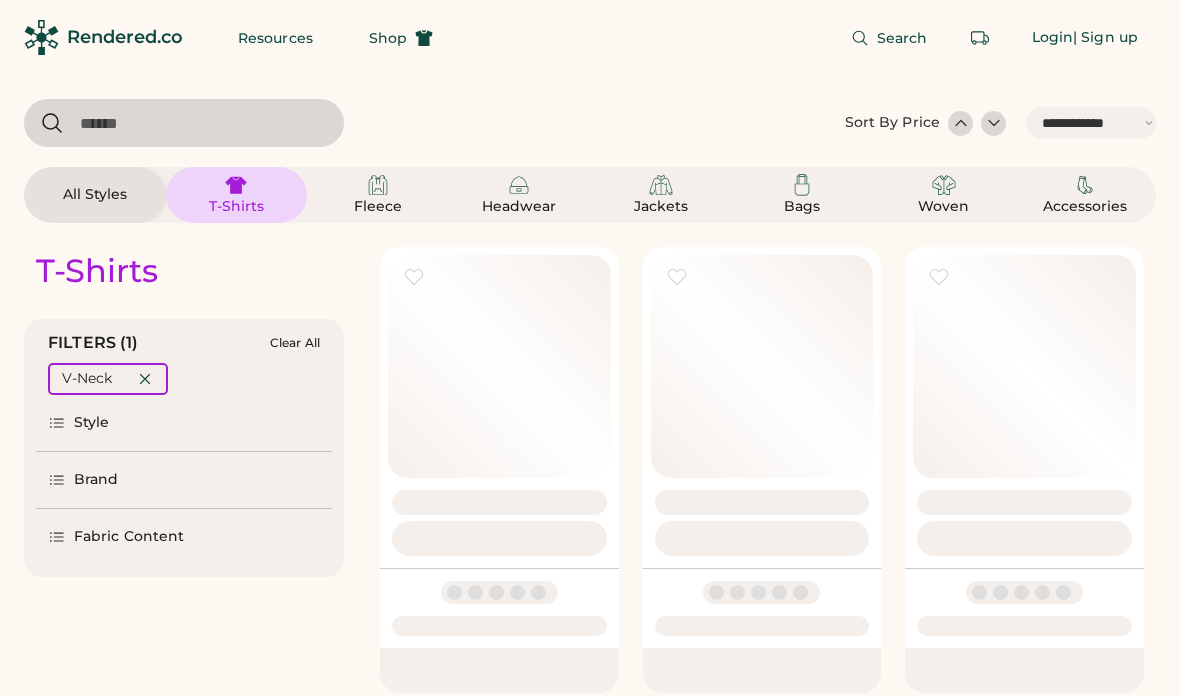 select on "*****" 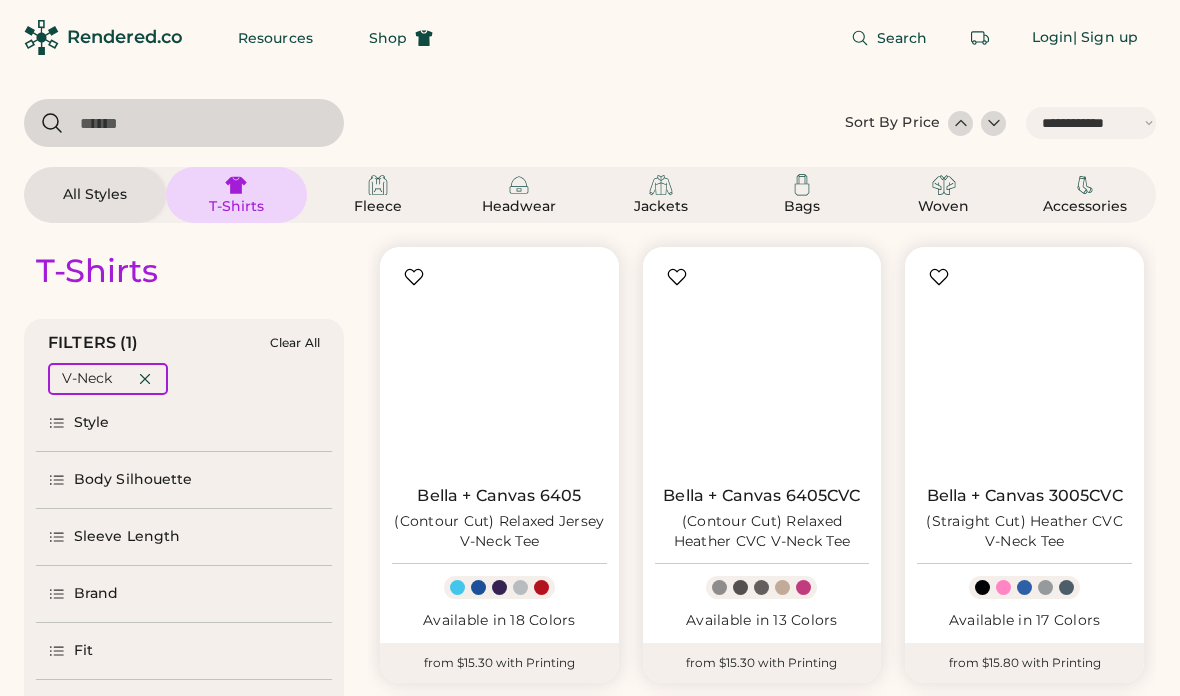 scroll, scrollTop: 0, scrollLeft: 0, axis: both 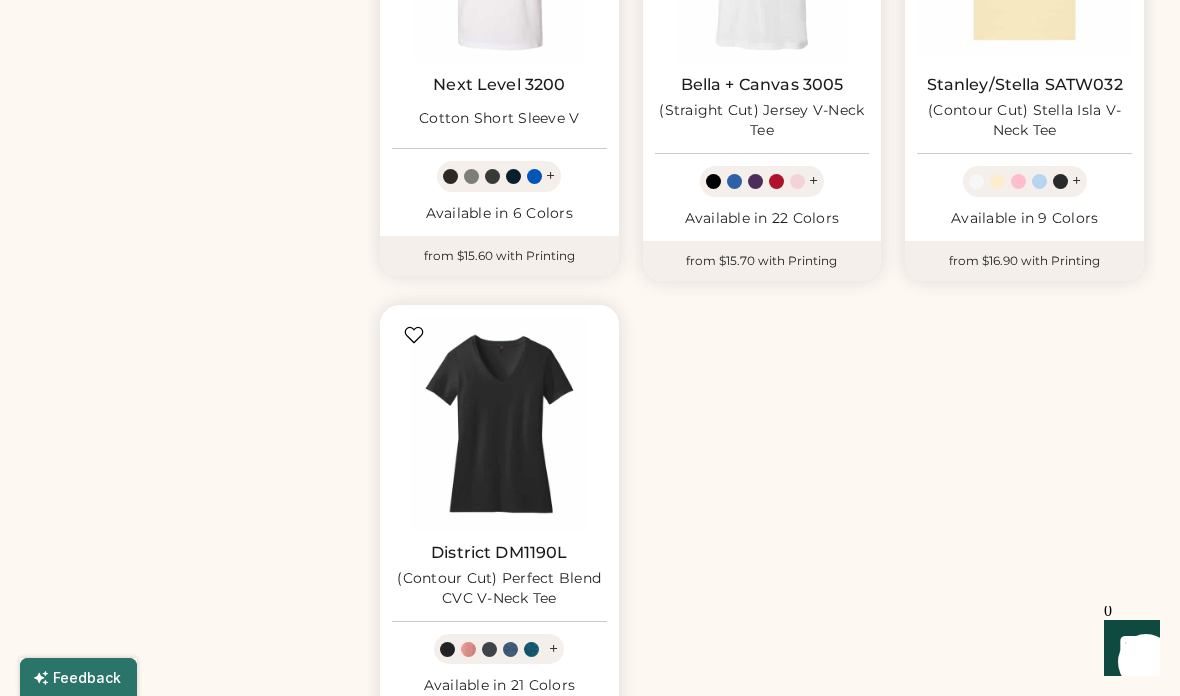 click at bounding box center [499, 424] 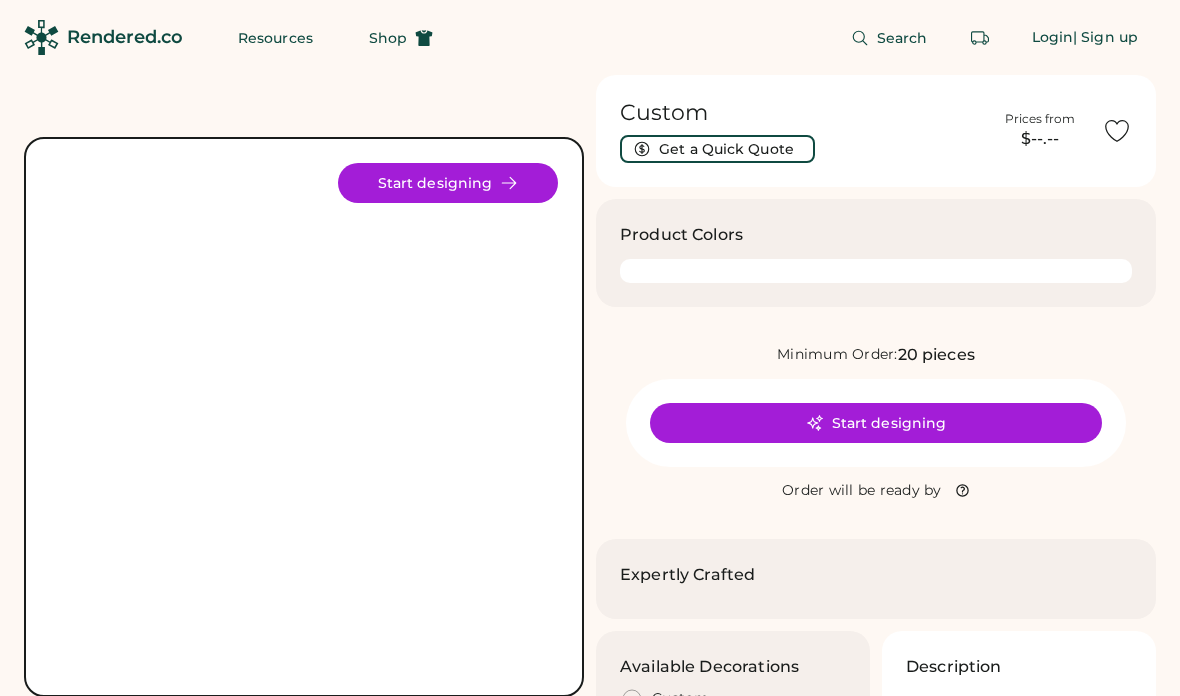 scroll, scrollTop: 0, scrollLeft: 0, axis: both 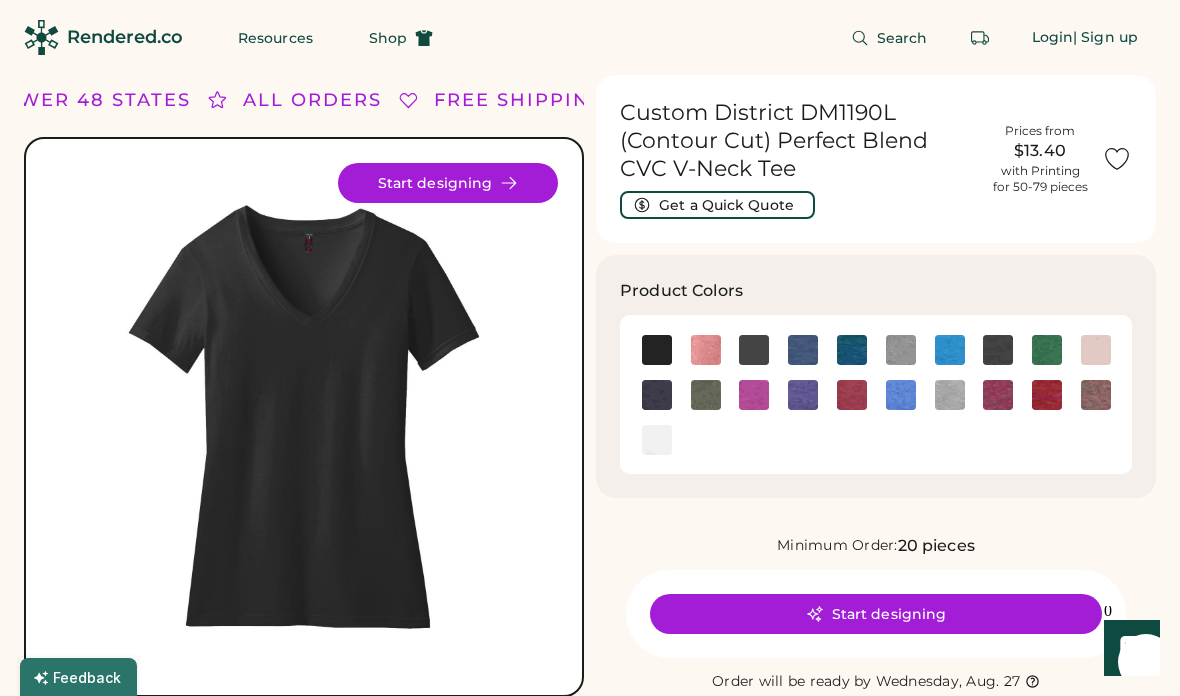 click 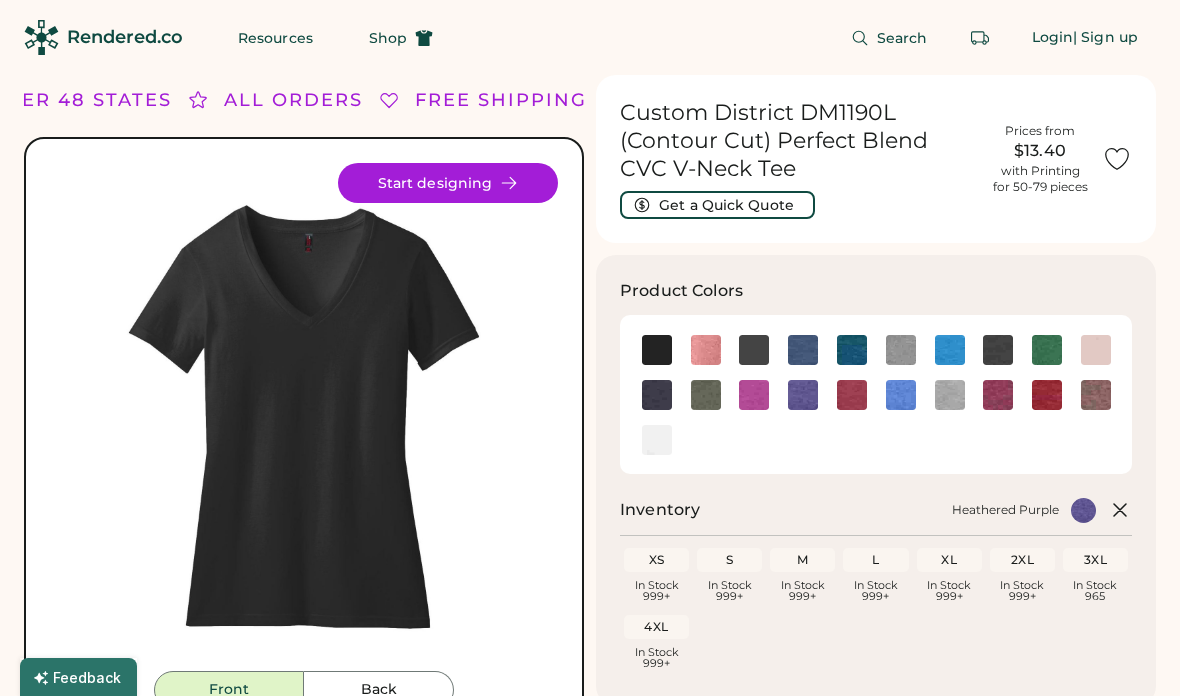 scroll, scrollTop: 0, scrollLeft: 0, axis: both 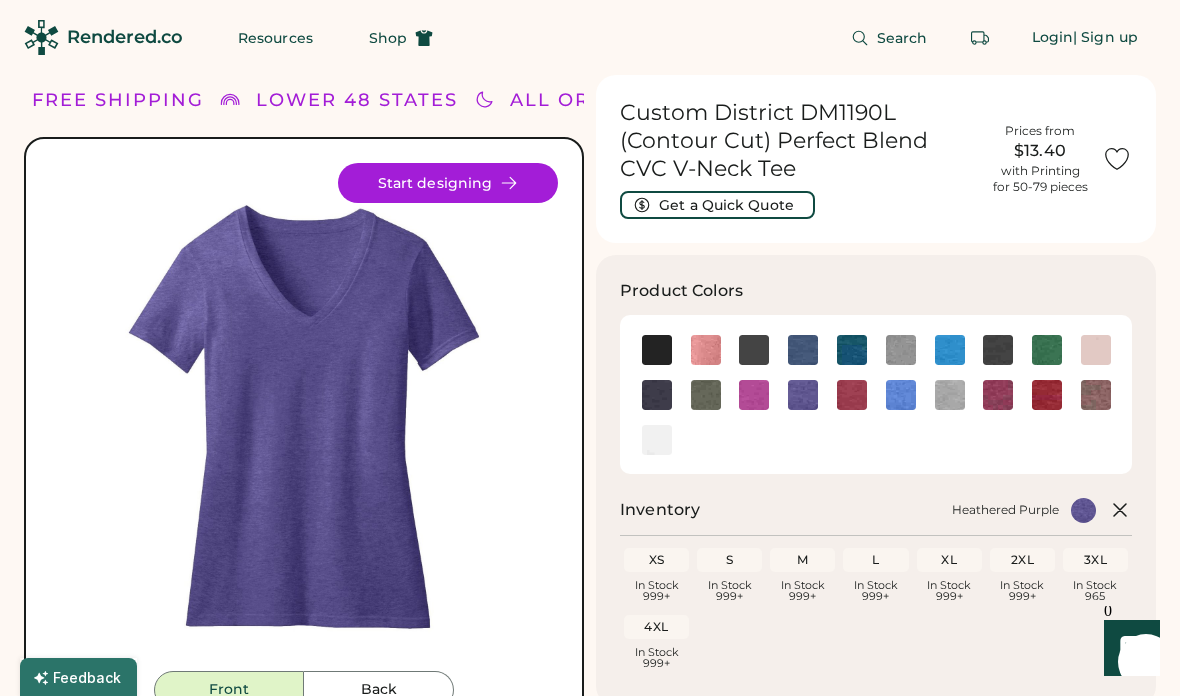 click 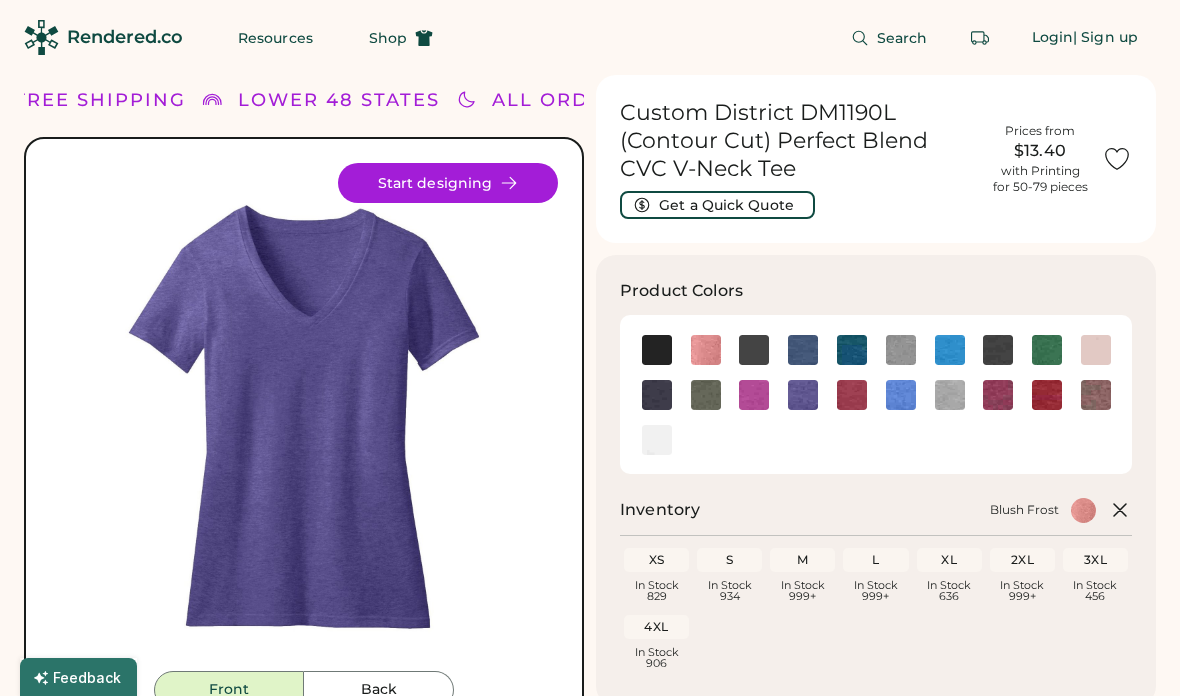 scroll, scrollTop: 0, scrollLeft: 0, axis: both 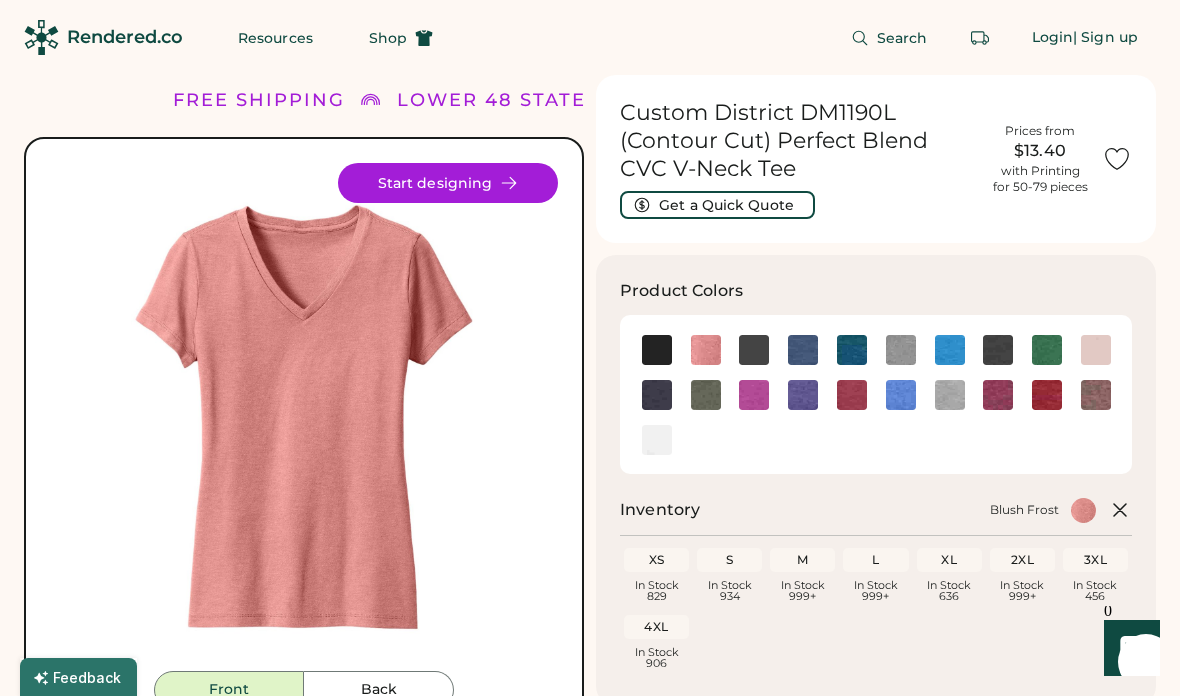 click 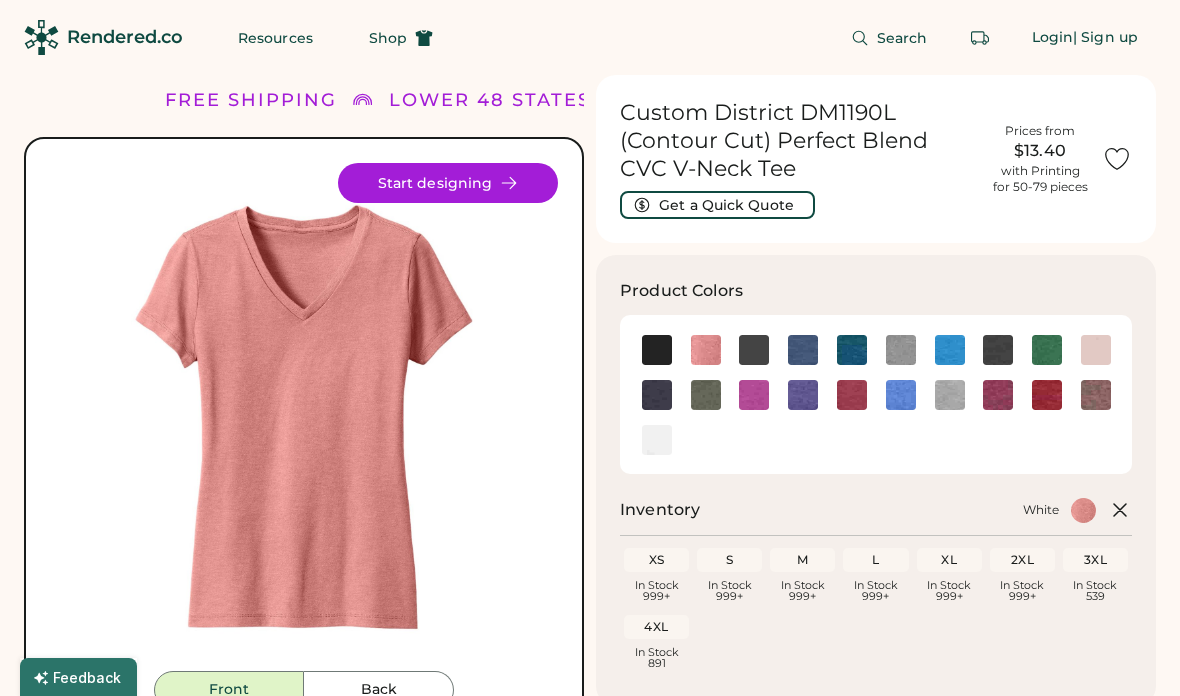 scroll, scrollTop: 0, scrollLeft: 0, axis: both 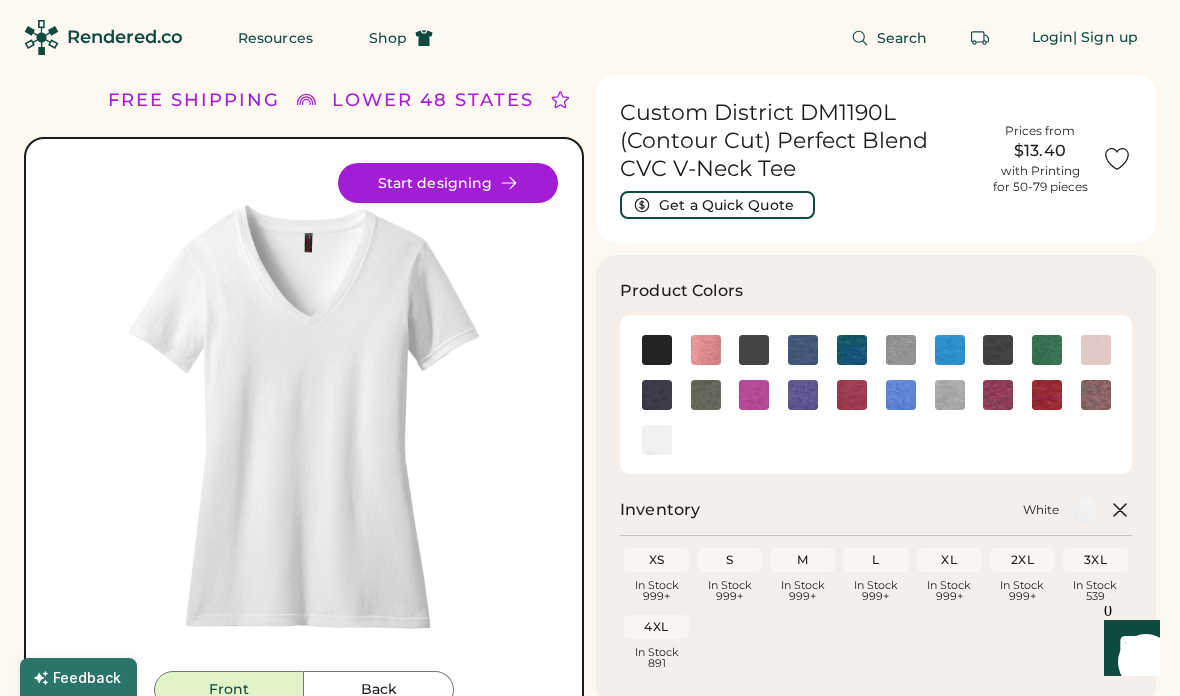 click 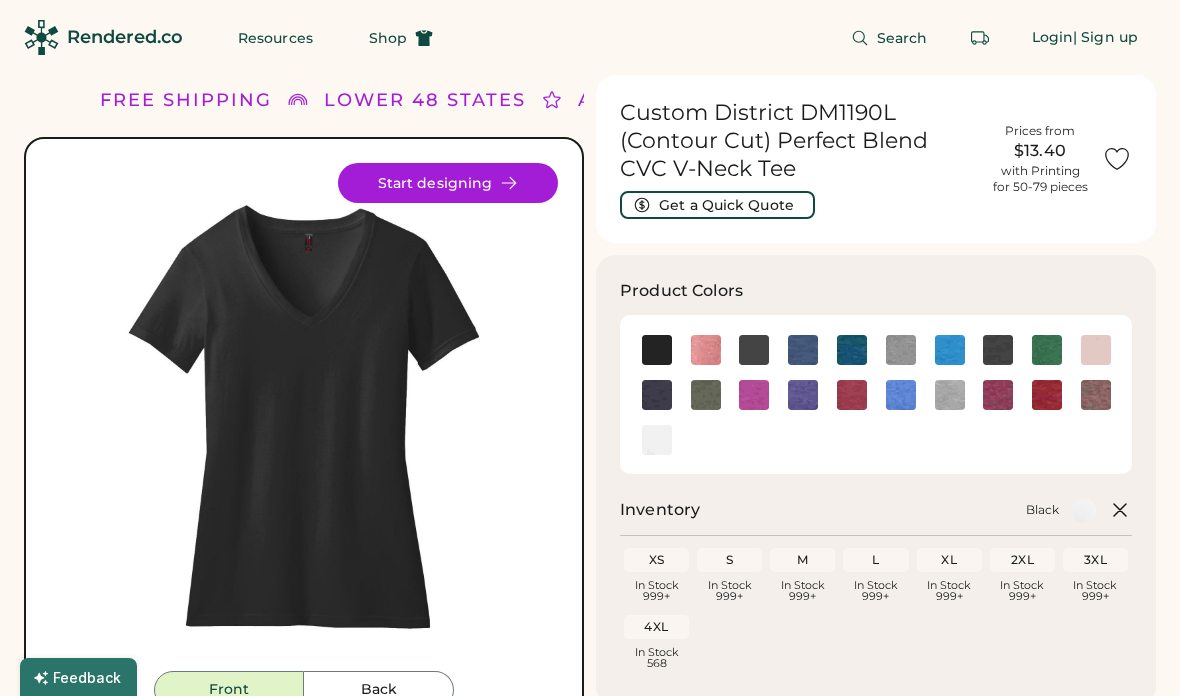 scroll, scrollTop: 0, scrollLeft: 0, axis: both 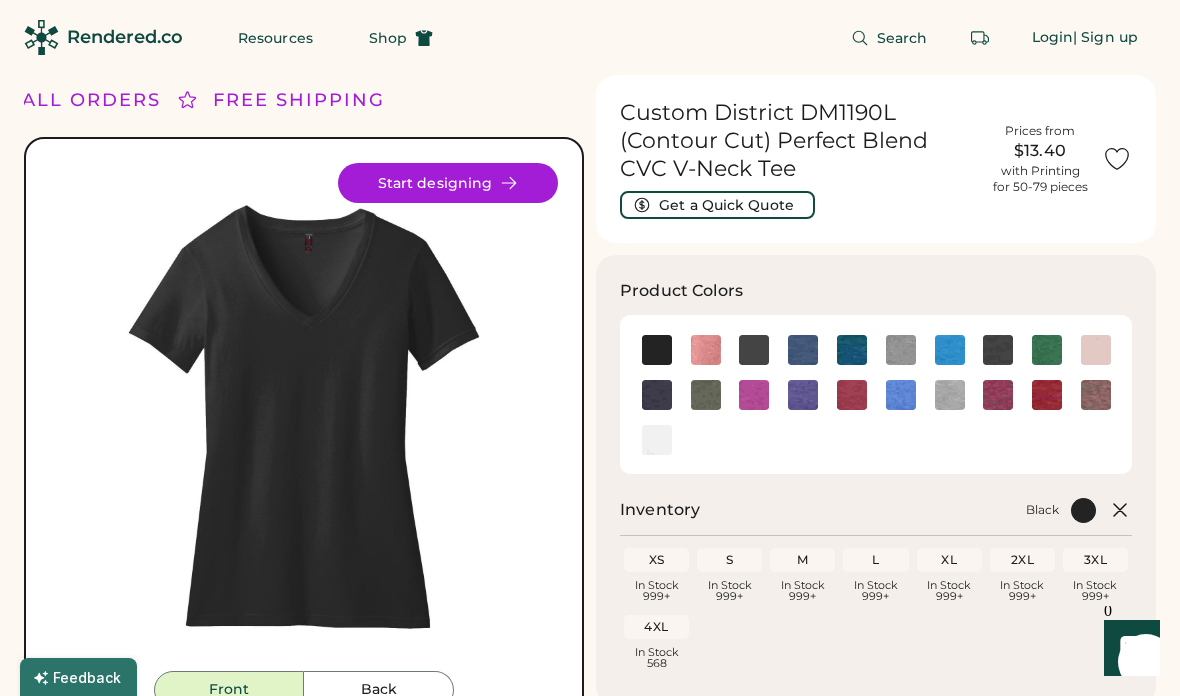 click on "Shop" at bounding box center [388, 38] 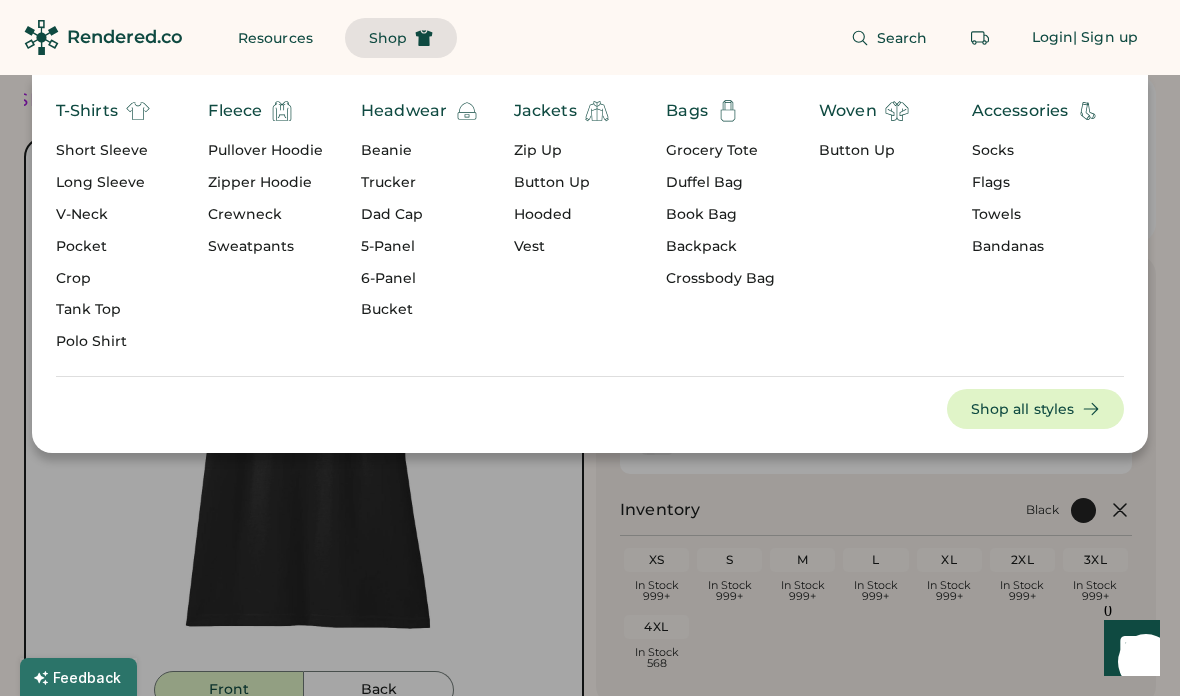 click on "Zipper Hoodie" at bounding box center (265, 183) 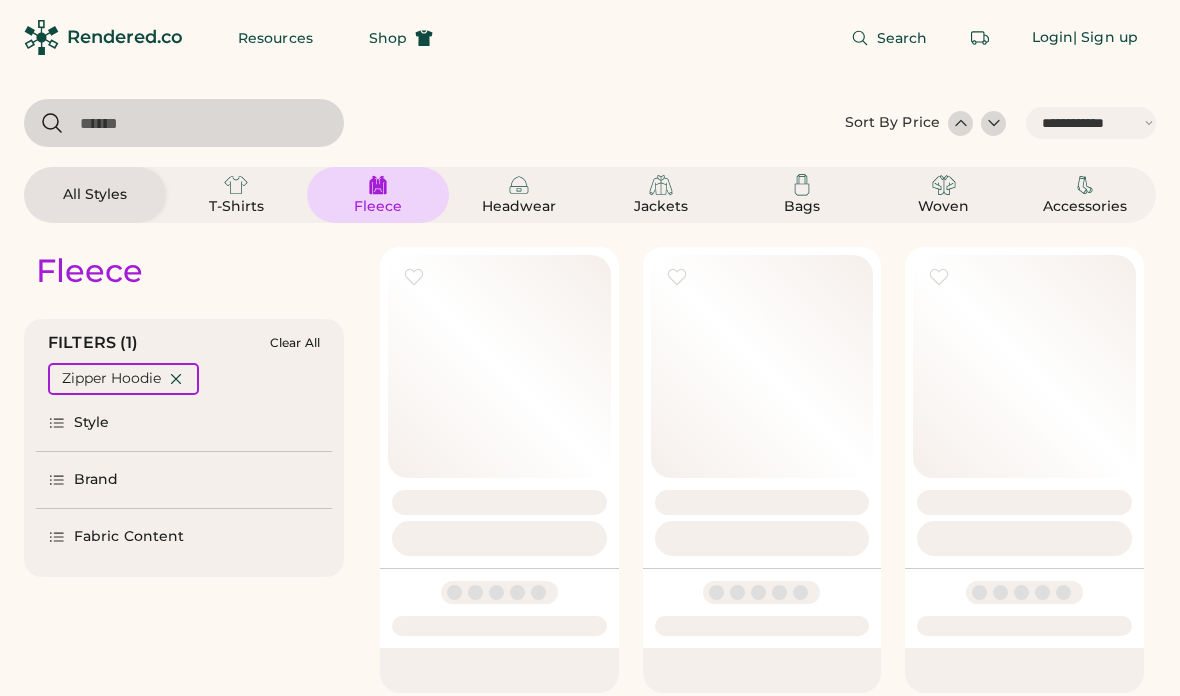 select on "*****" 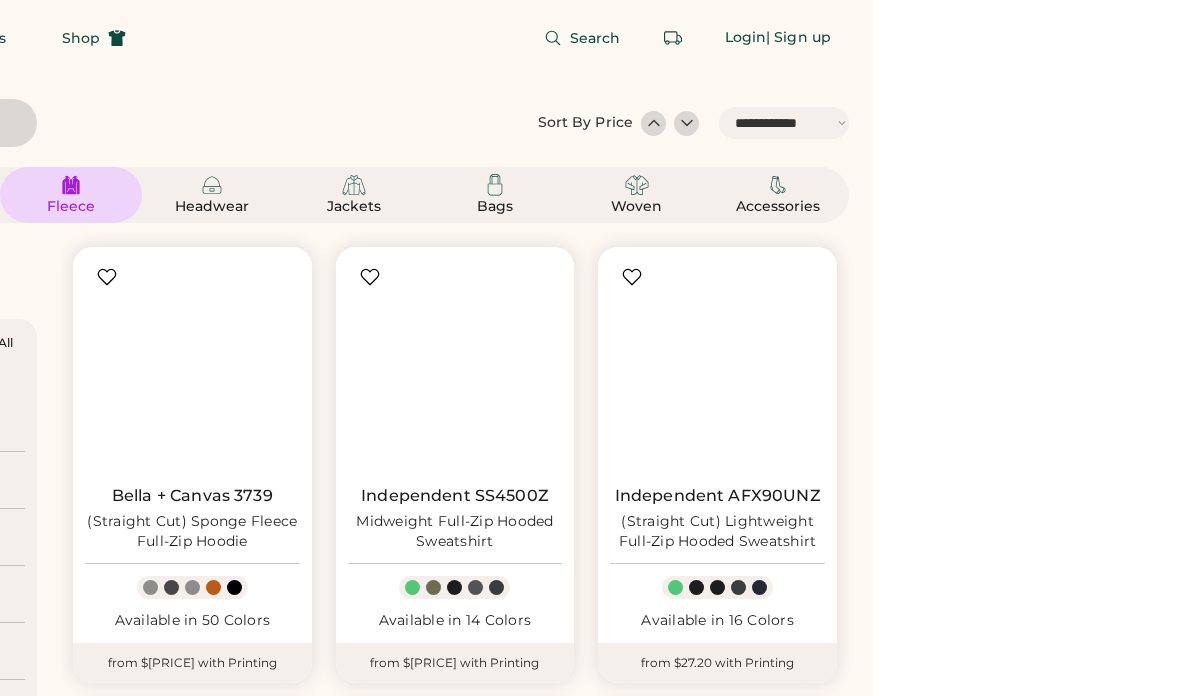 select on "*****" 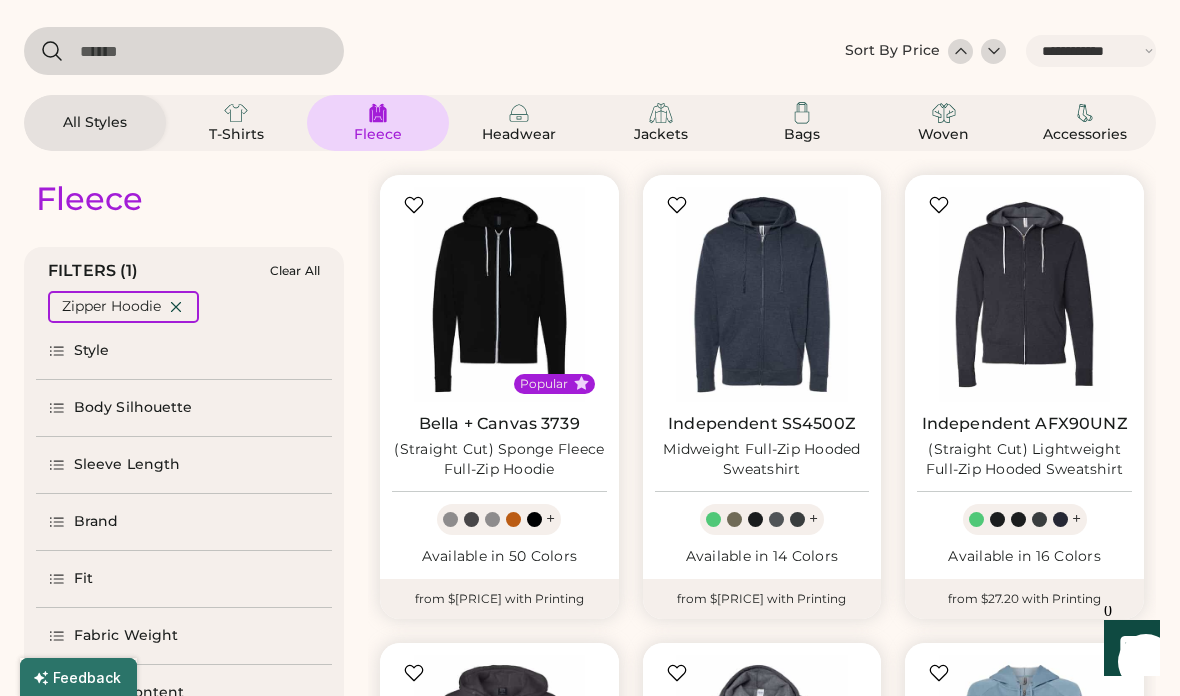 scroll, scrollTop: 0, scrollLeft: 0, axis: both 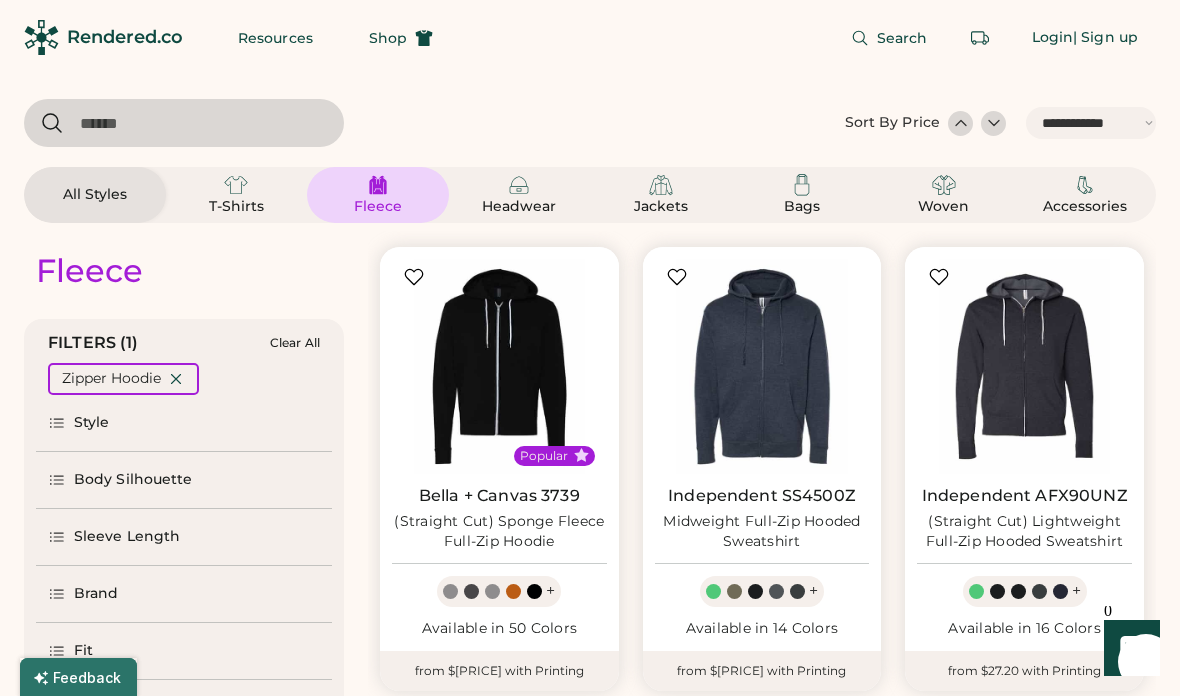 click 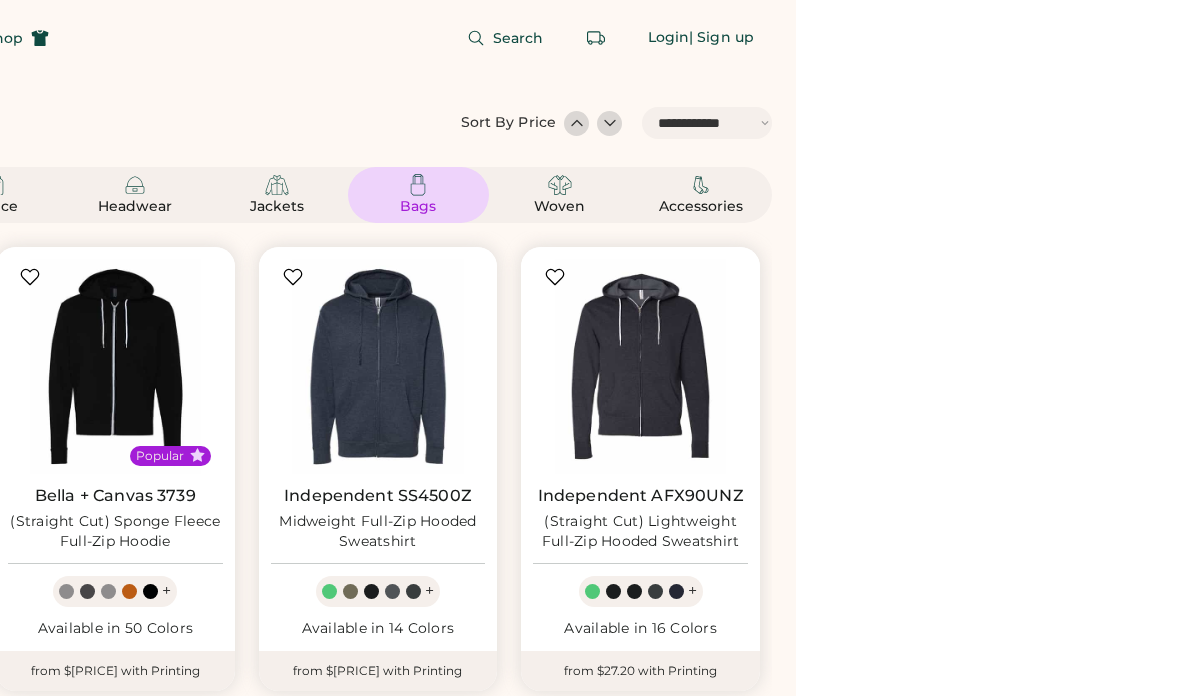 scroll, scrollTop: 0, scrollLeft: 0, axis: both 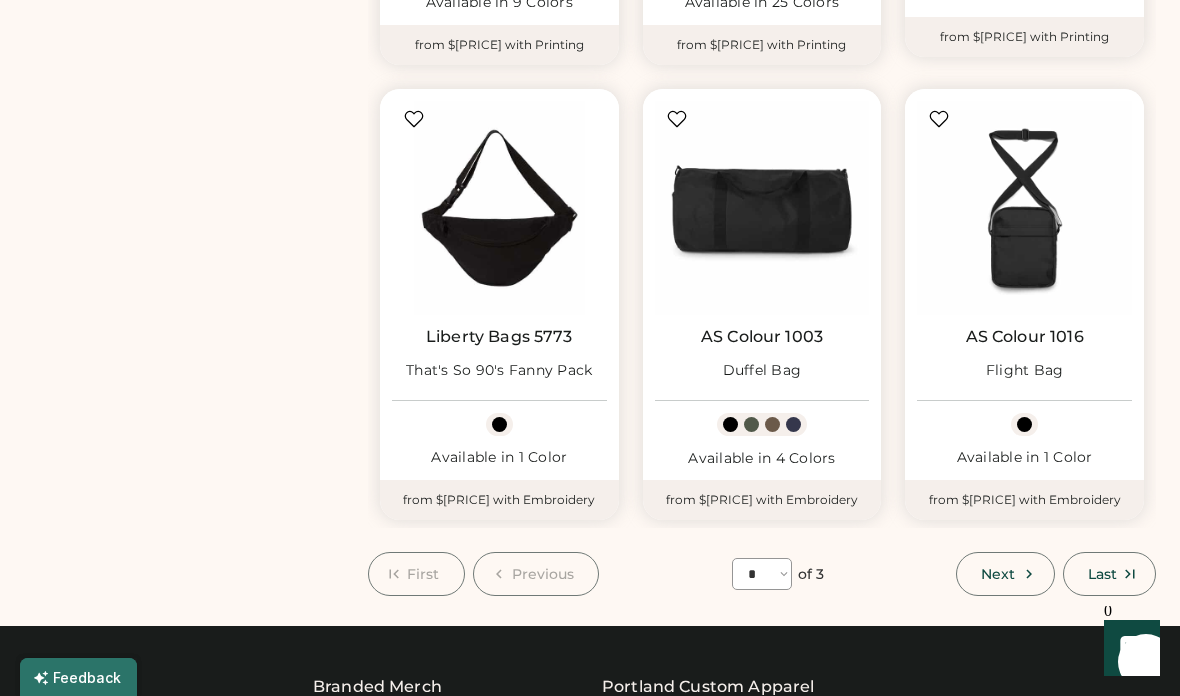 click at bounding box center [1024, 208] 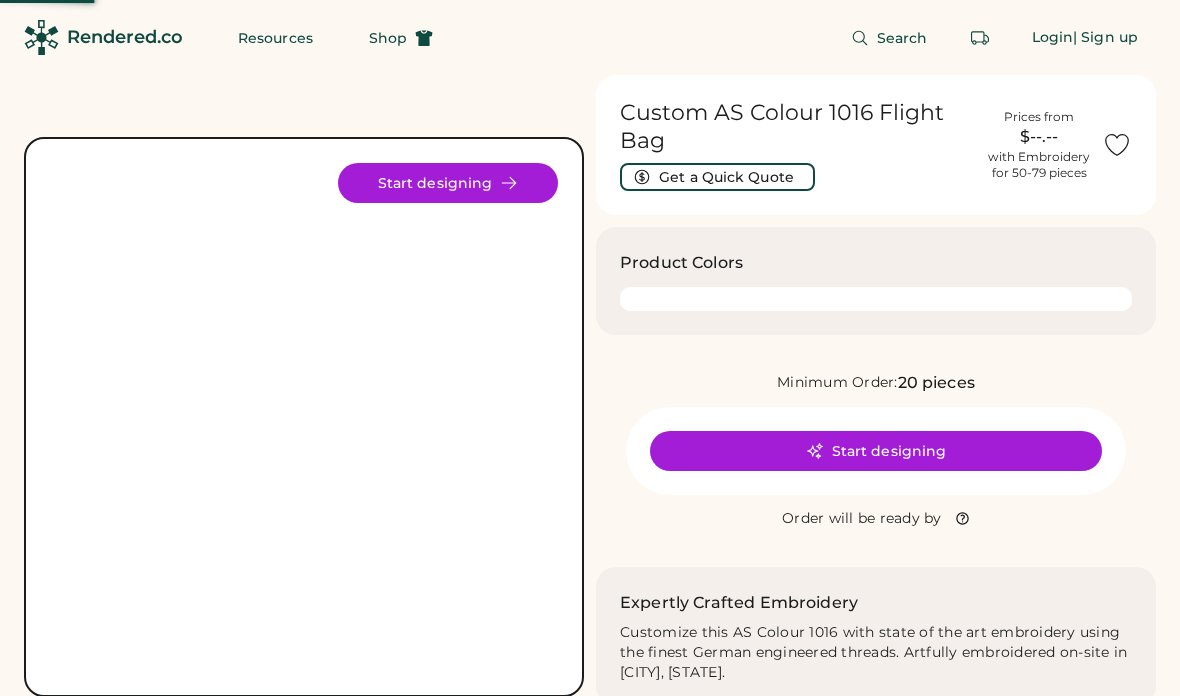 scroll, scrollTop: 0, scrollLeft: 0, axis: both 